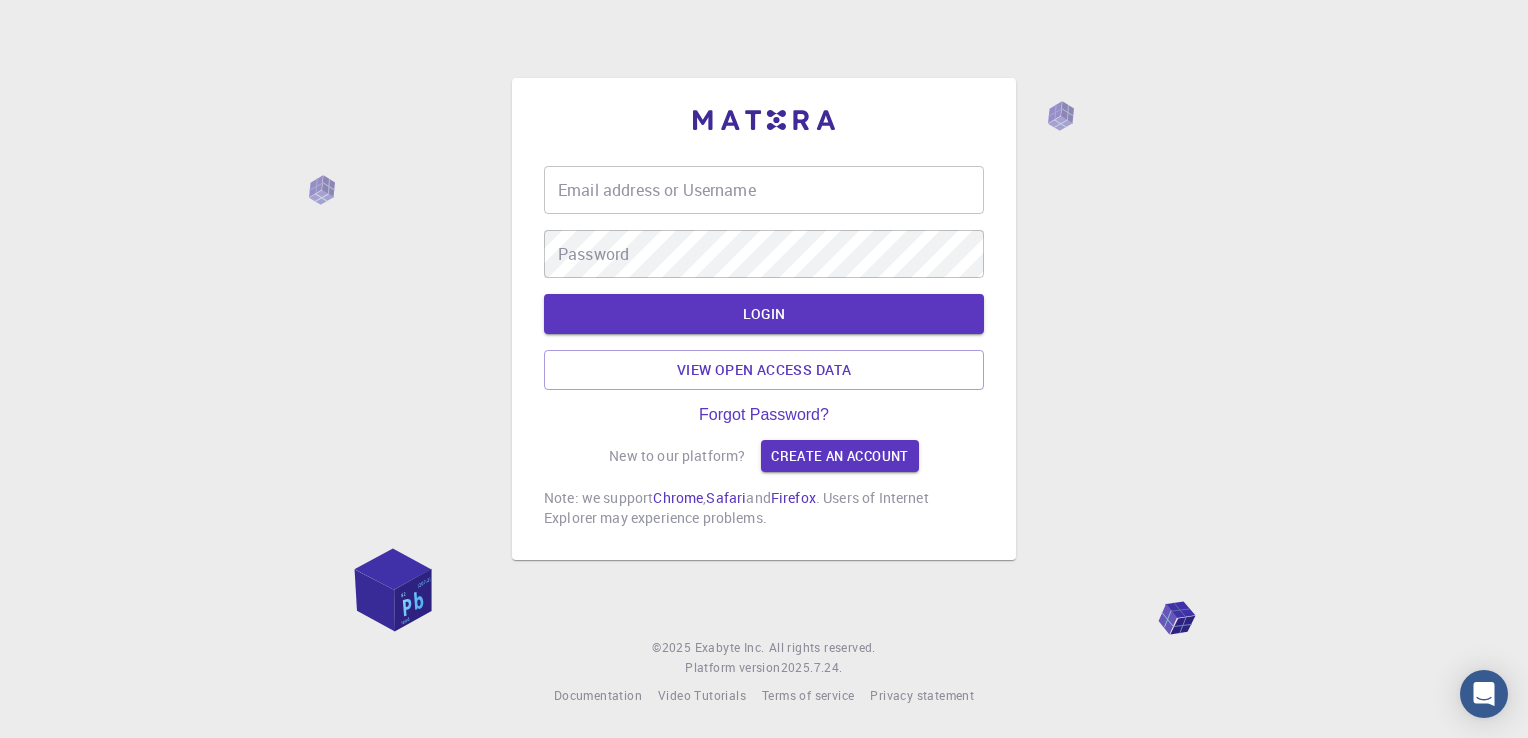 scroll, scrollTop: 0, scrollLeft: 0, axis: both 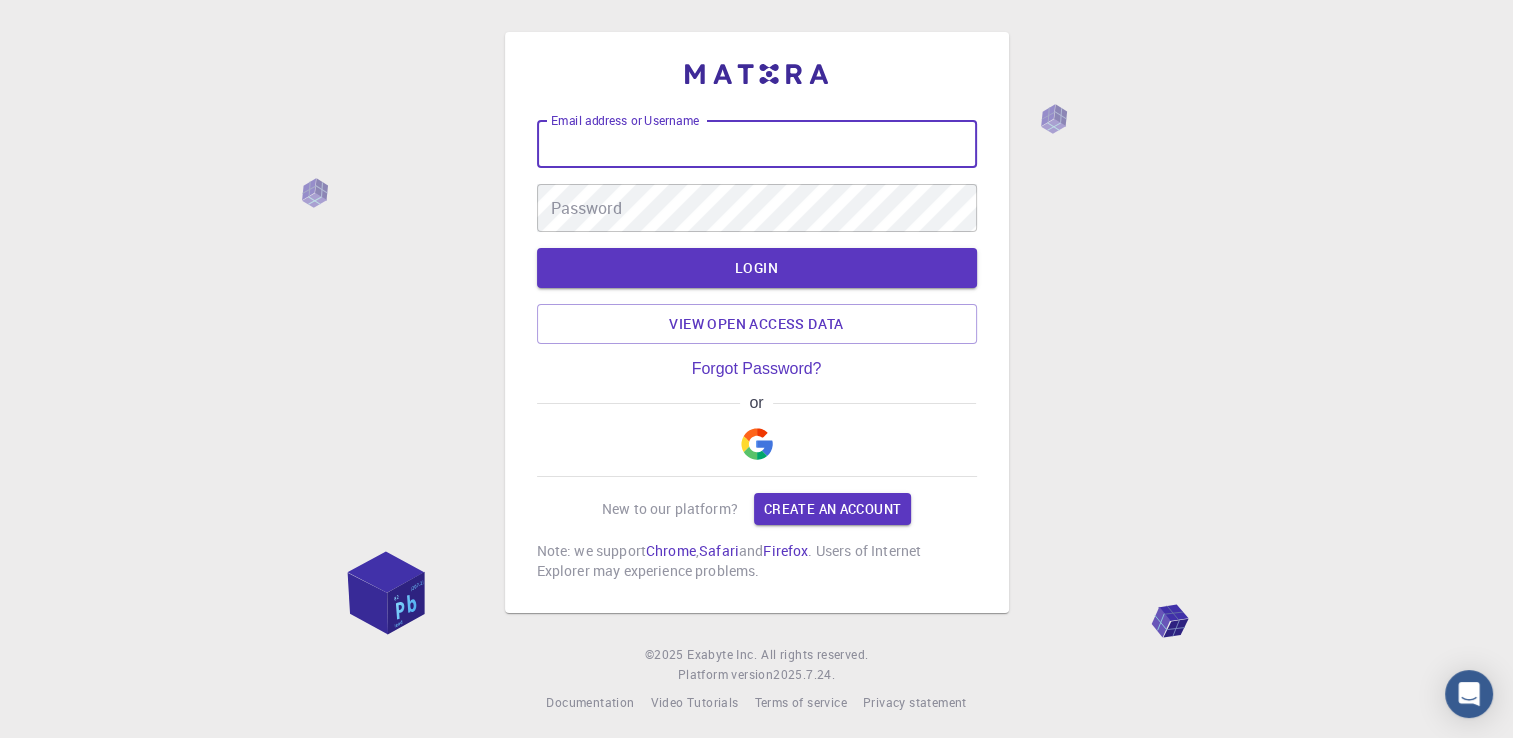 type on "[USERNAME]@[DOMAIN].com" 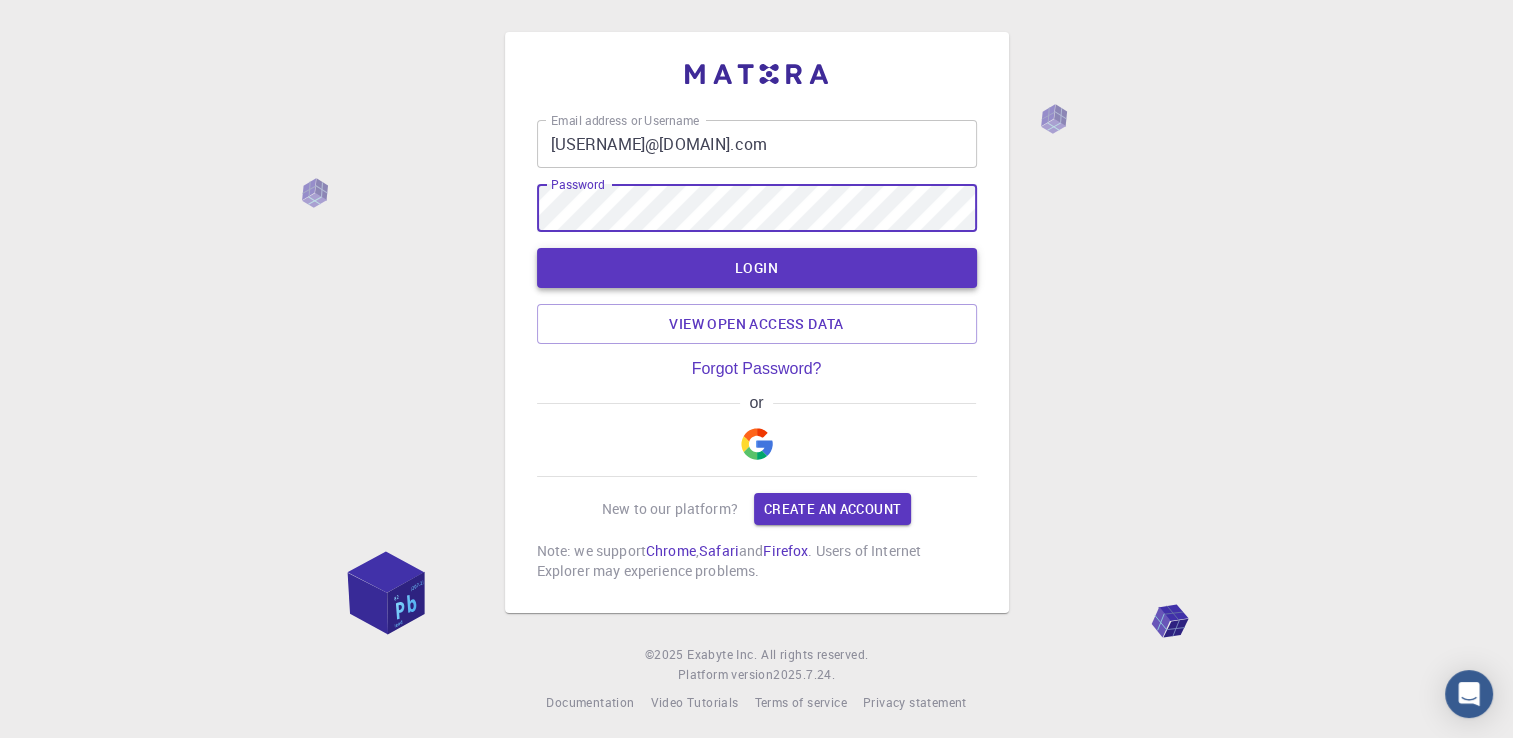 click on "LOGIN" at bounding box center [757, 268] 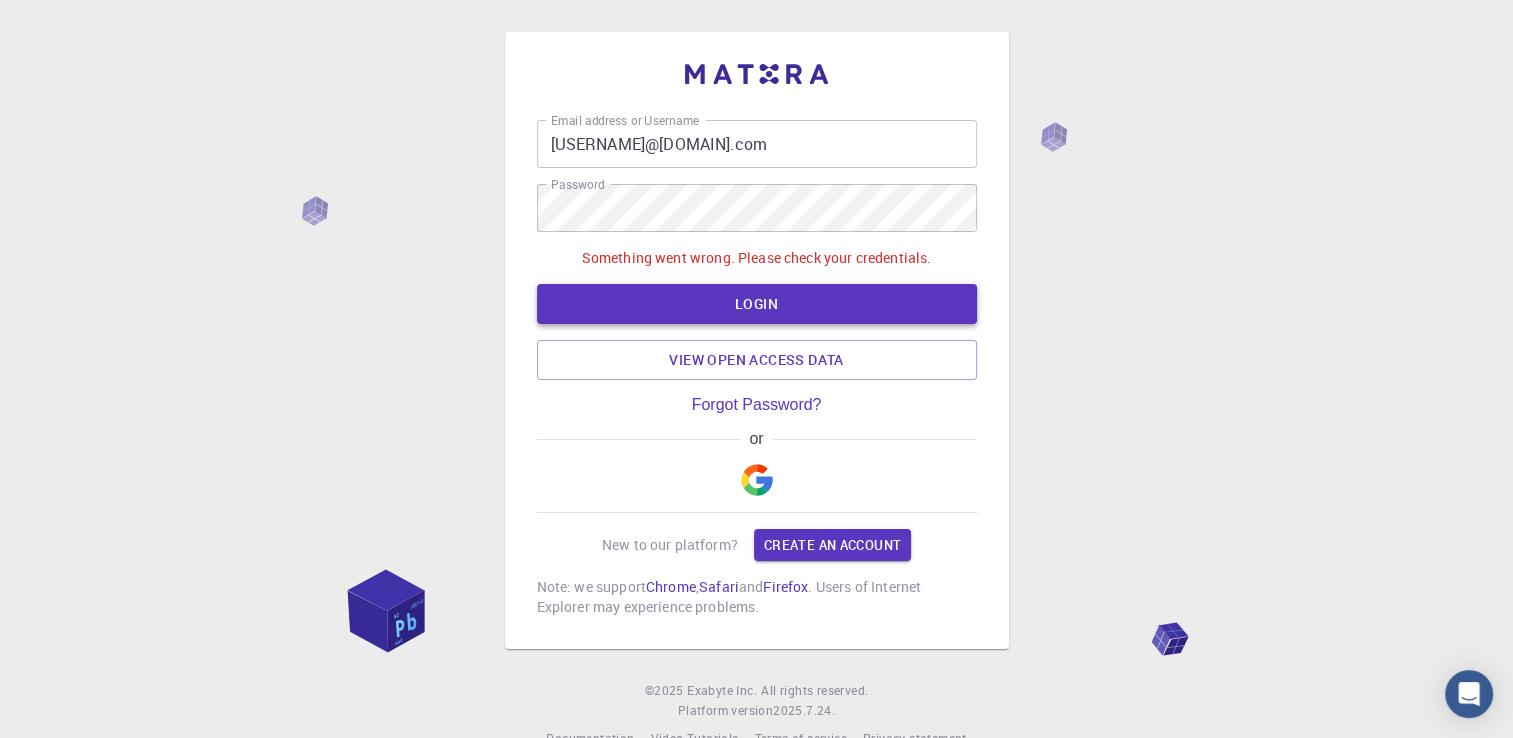 click on "LOGIN" at bounding box center (757, 304) 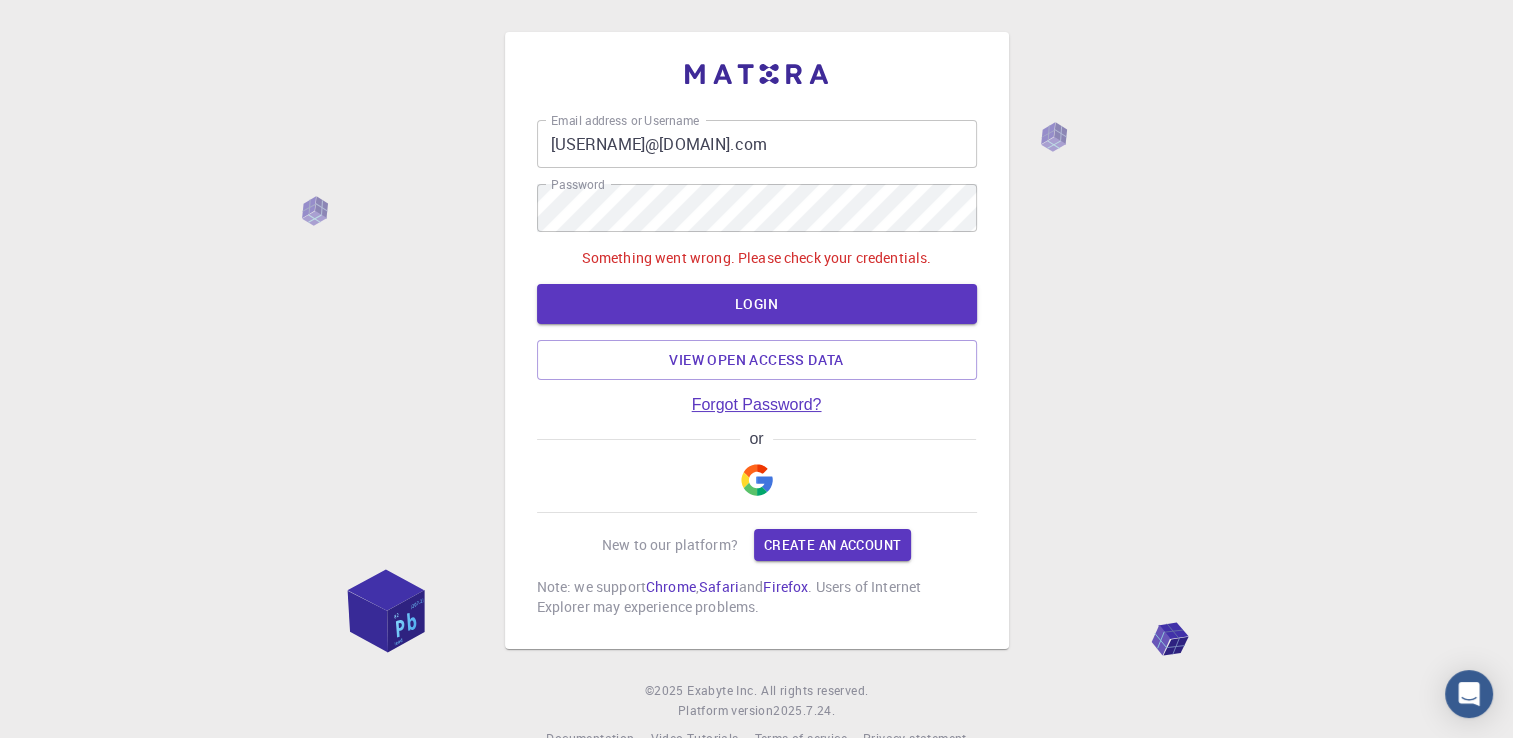 click on "Forgot Password?" at bounding box center [757, 405] 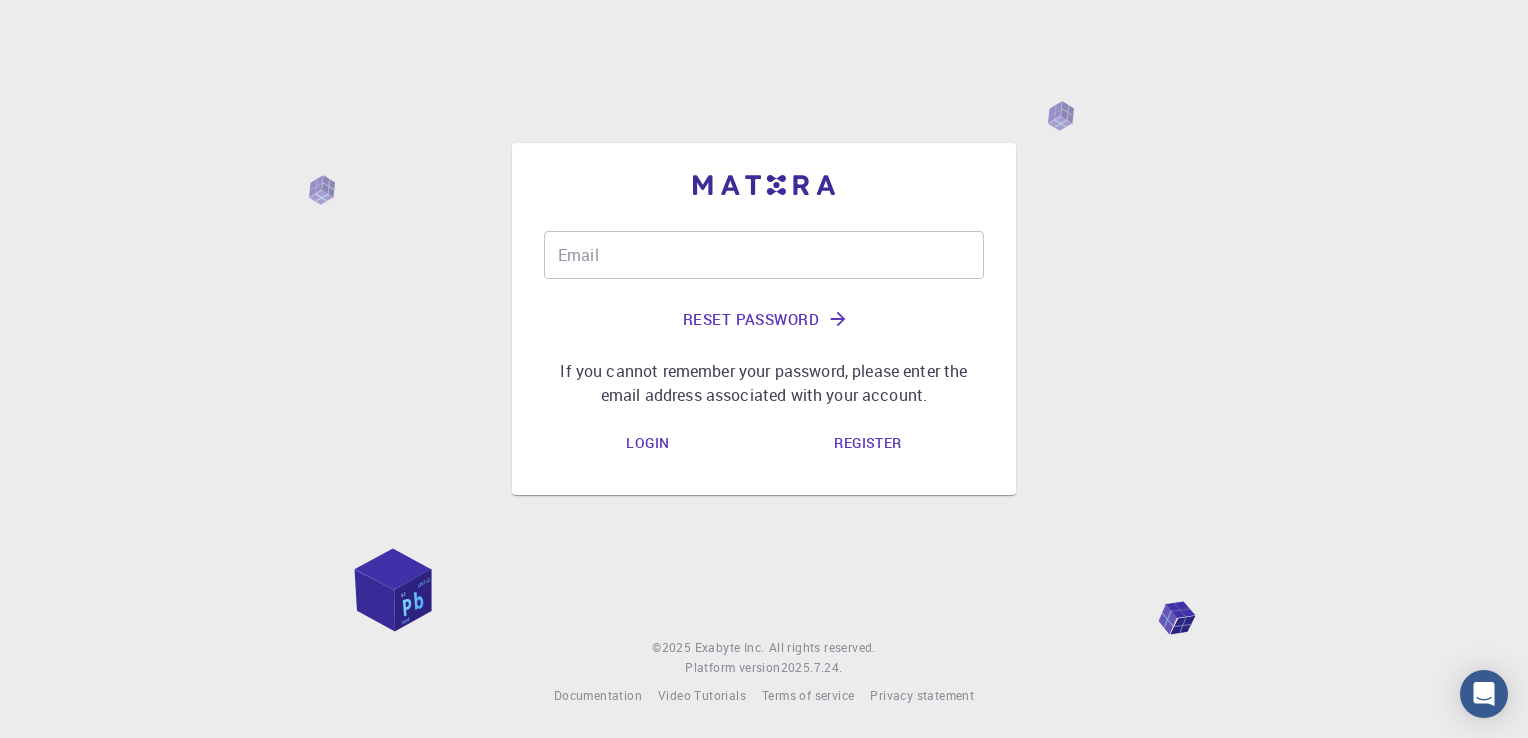 click on "Email" at bounding box center (764, 255) 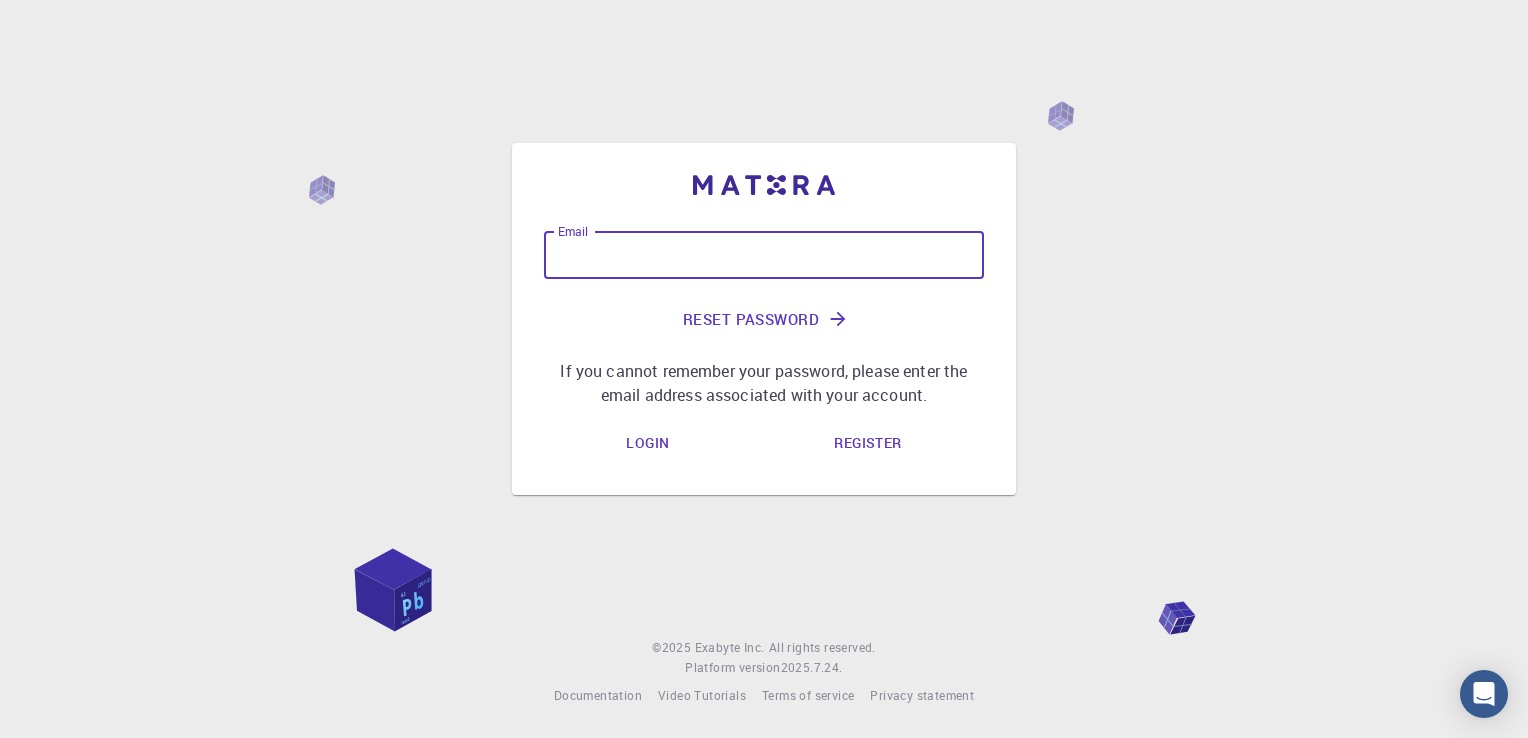 click on "Email" at bounding box center [764, 255] 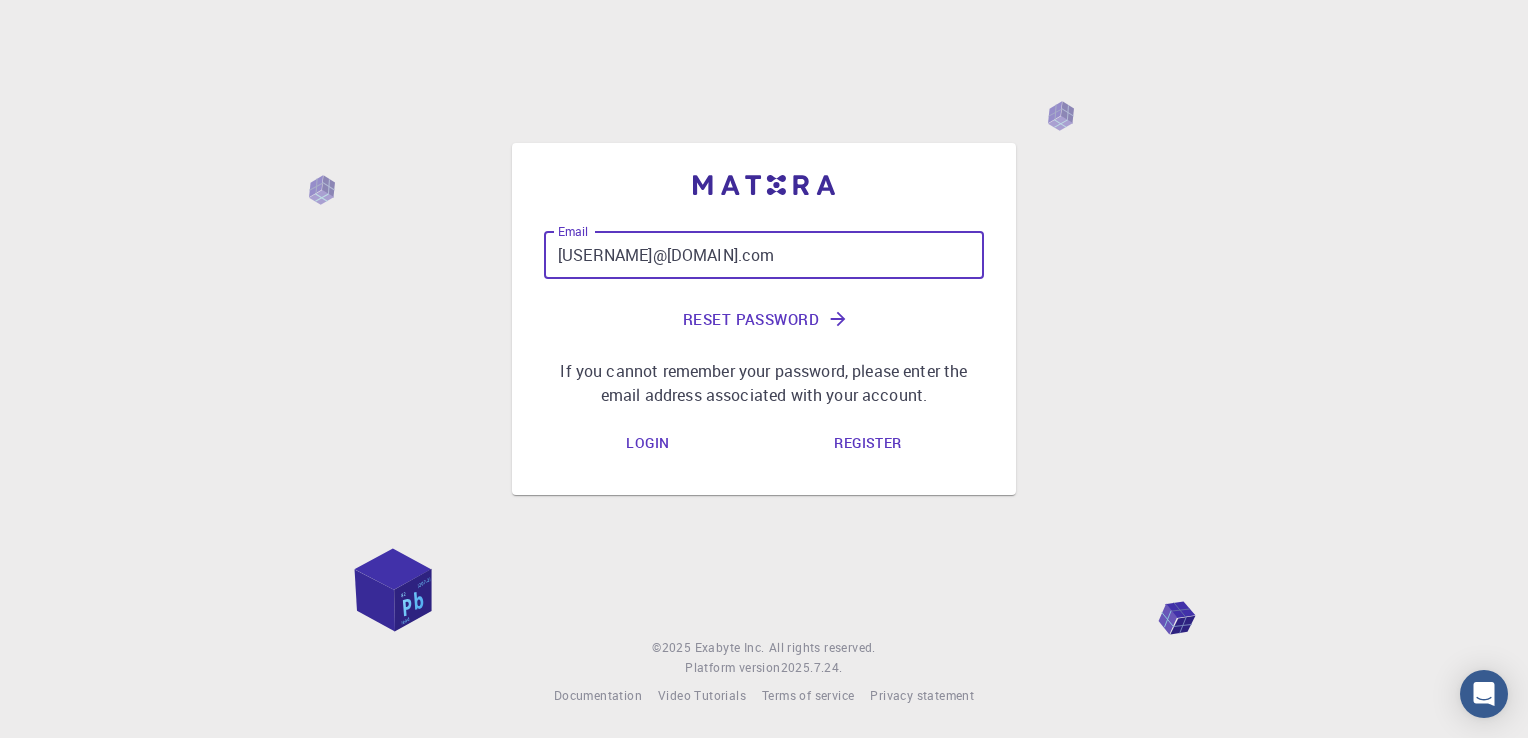 type on "[USERNAME]@[DOMAIN].com" 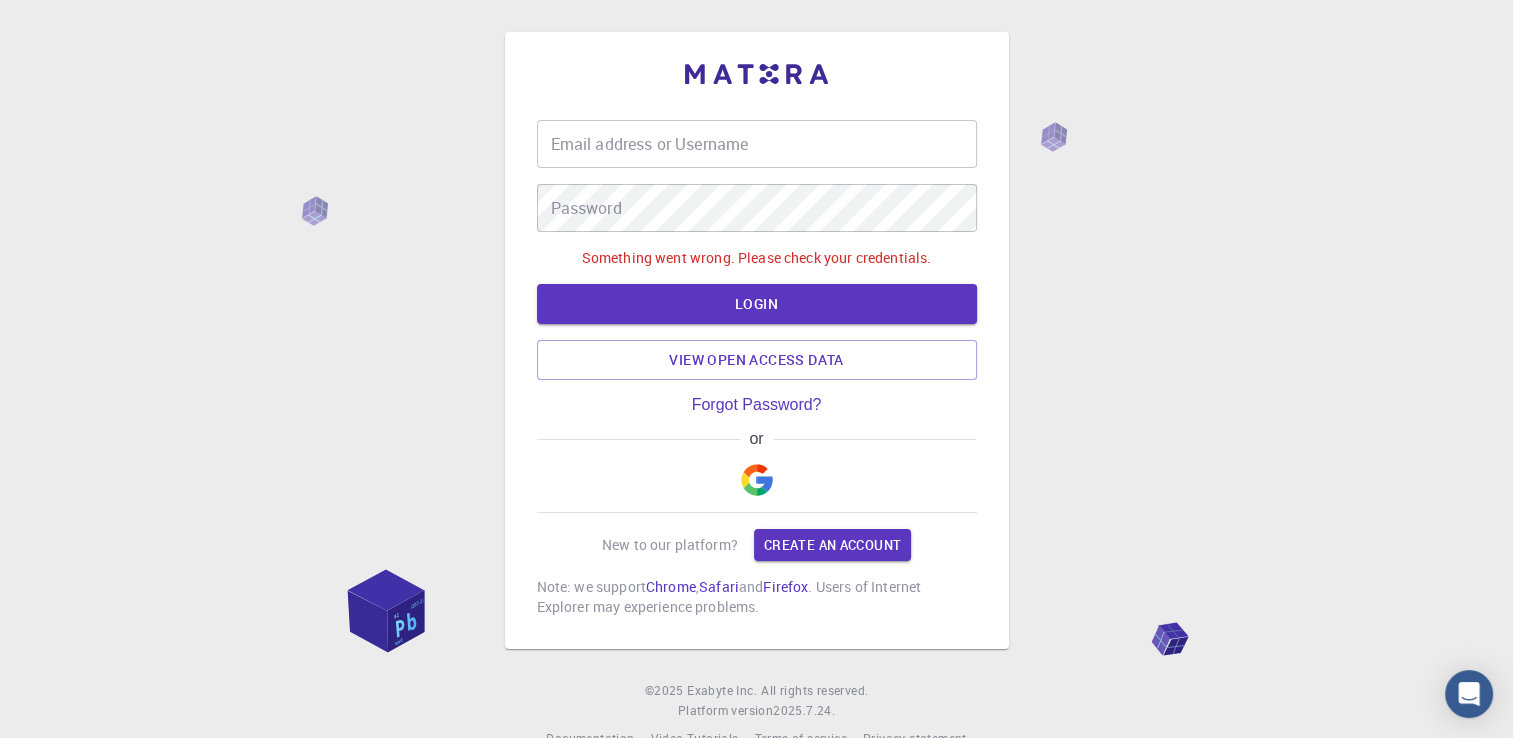 type on "[USERNAME]@[DOMAIN].com" 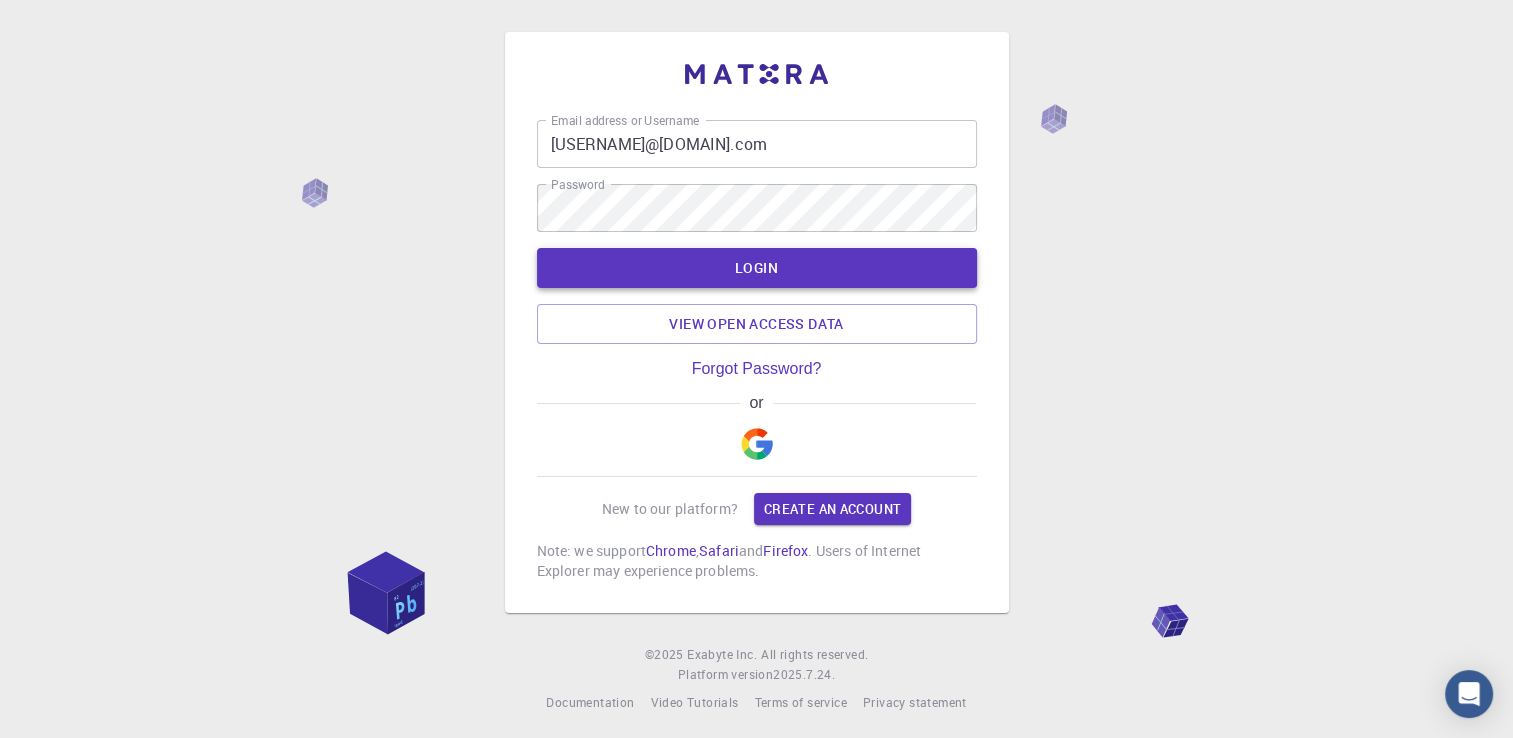 click on "LOGIN" at bounding box center [757, 268] 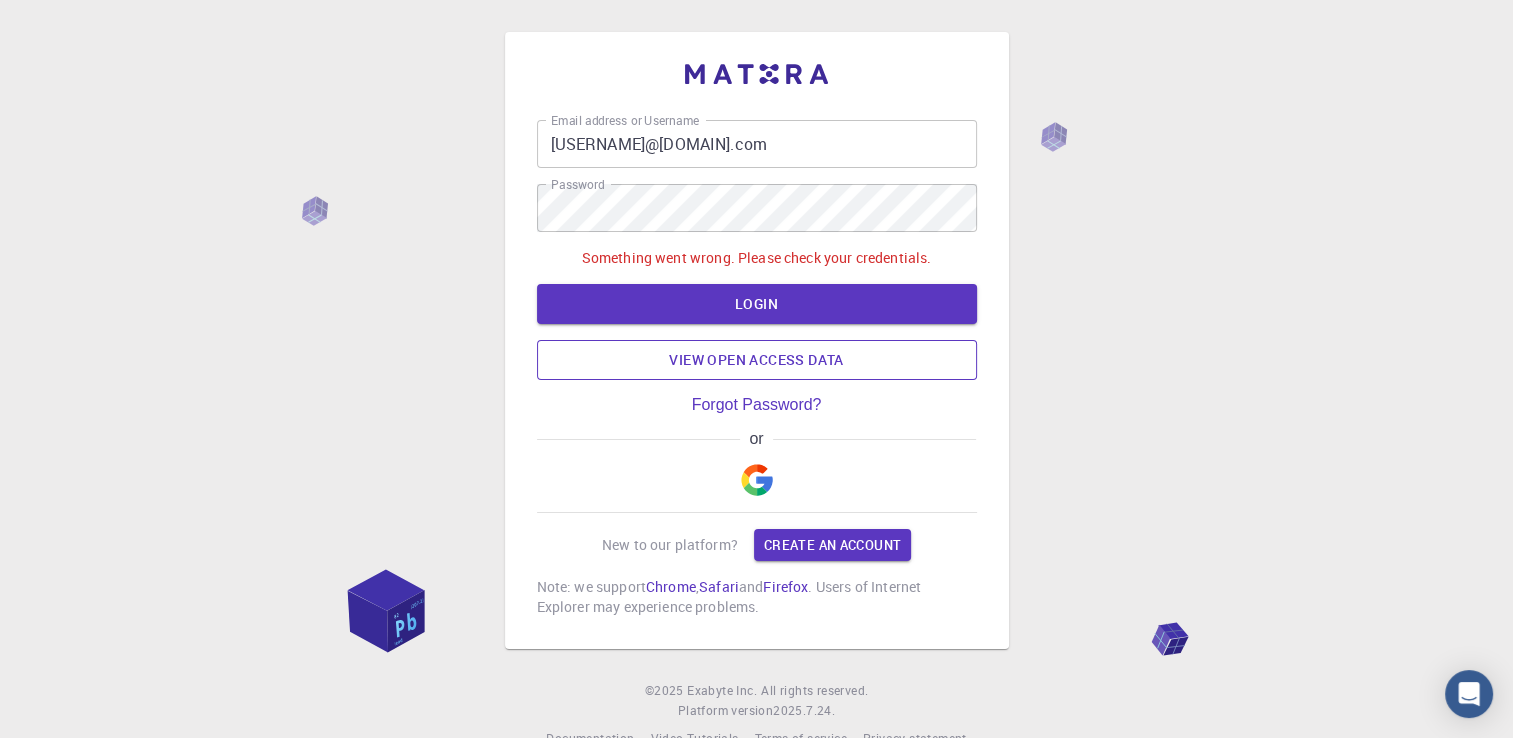 click on "View open access data" at bounding box center (757, 360) 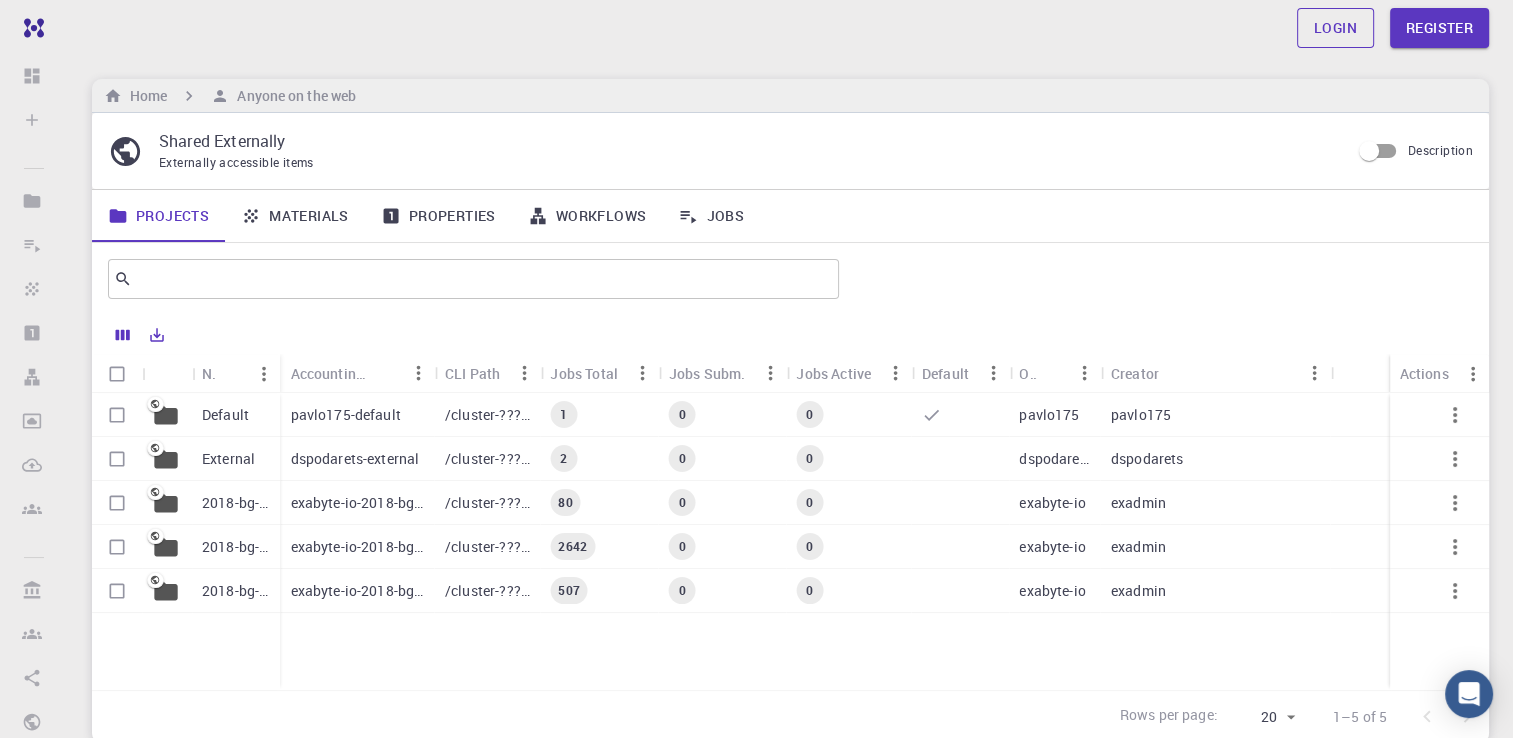 click on "Login" at bounding box center (1335, 28) 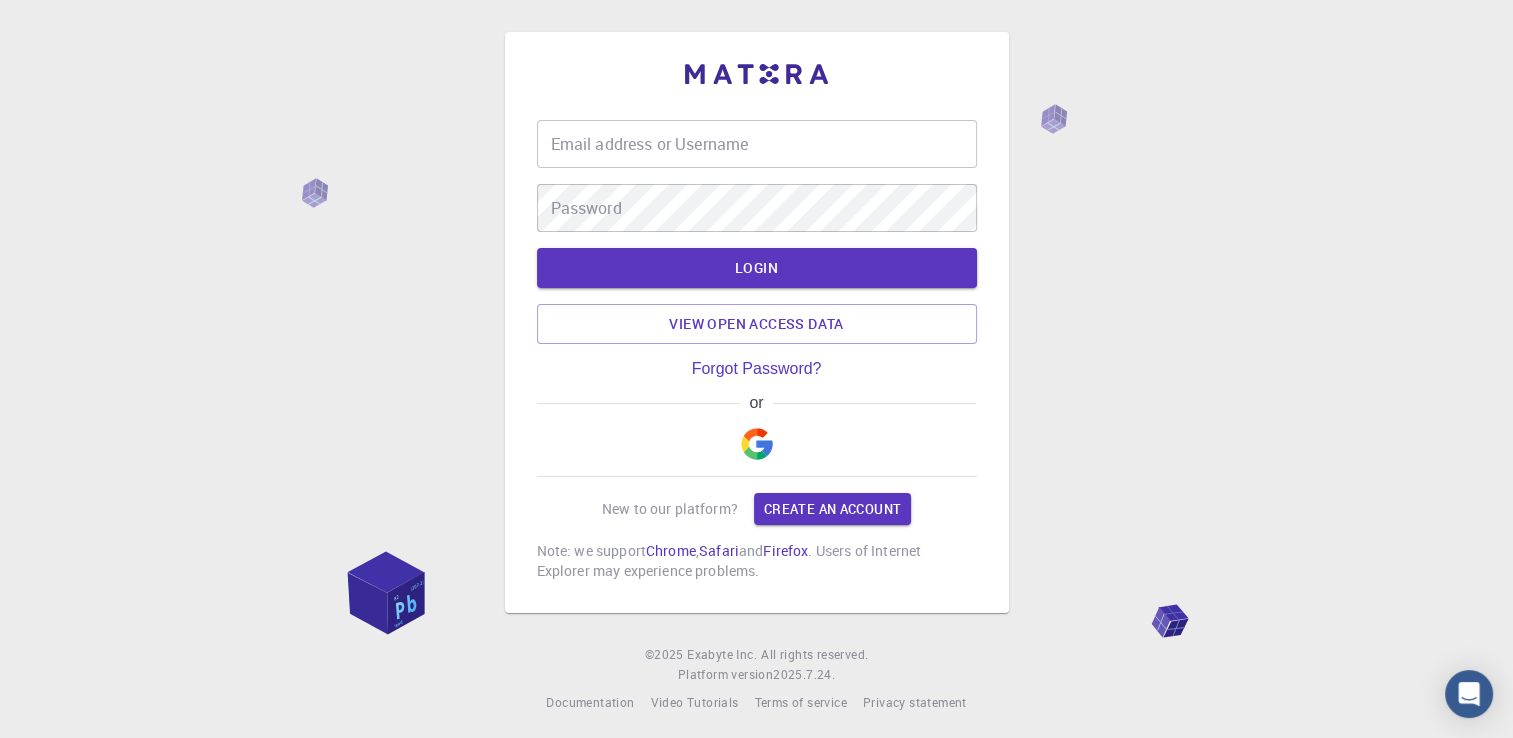 type on "[USERNAME]@[DOMAIN].com" 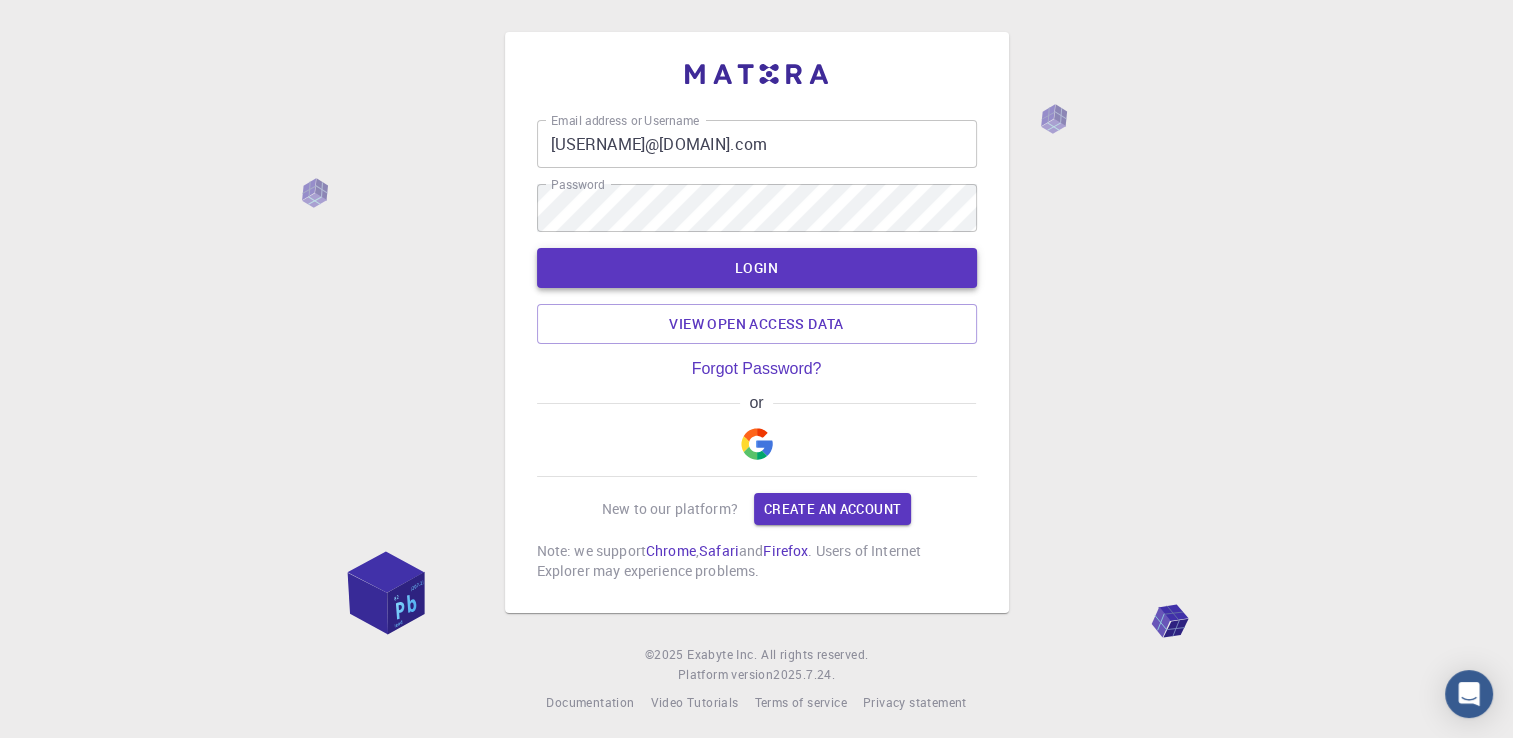 click on "LOGIN" at bounding box center [757, 268] 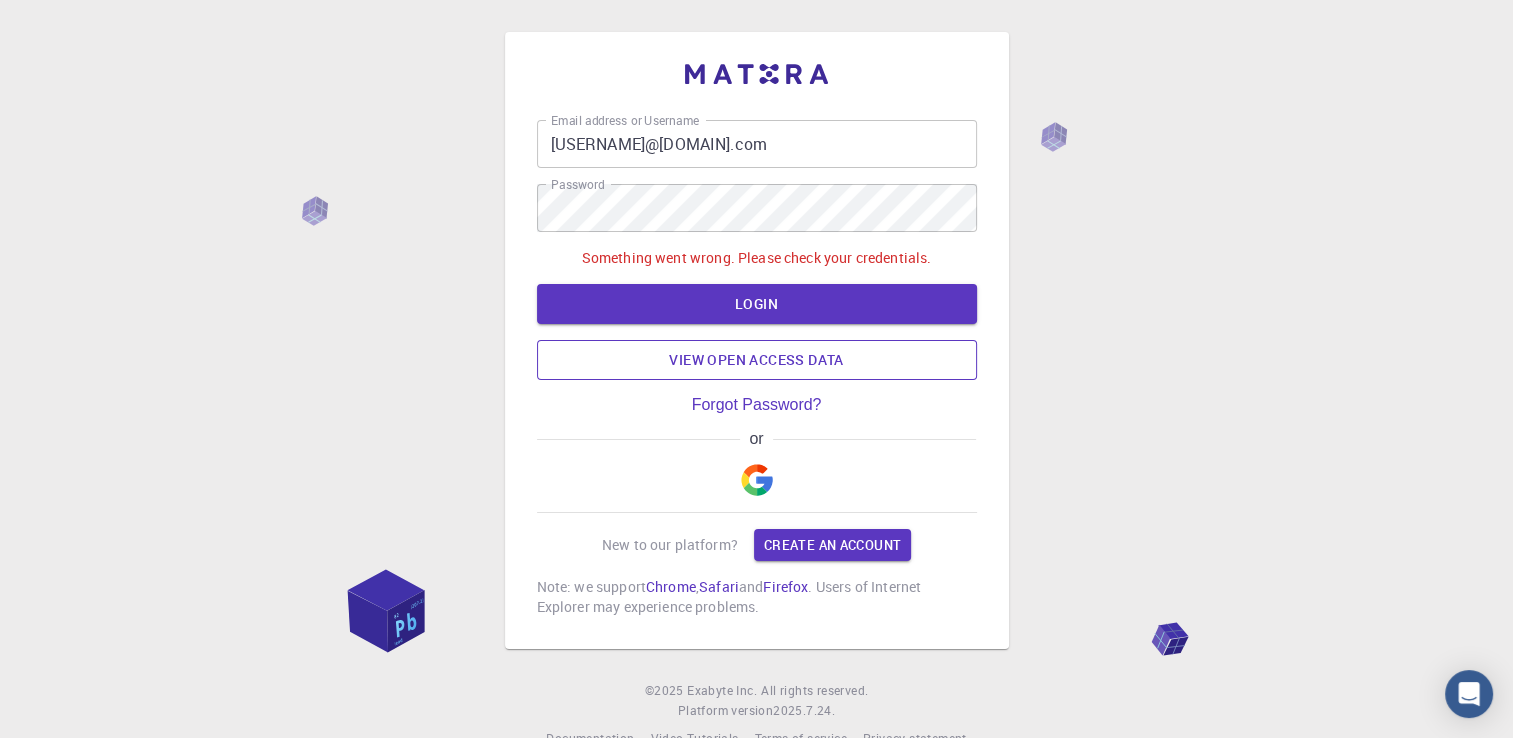 click on "View open access data" at bounding box center [757, 360] 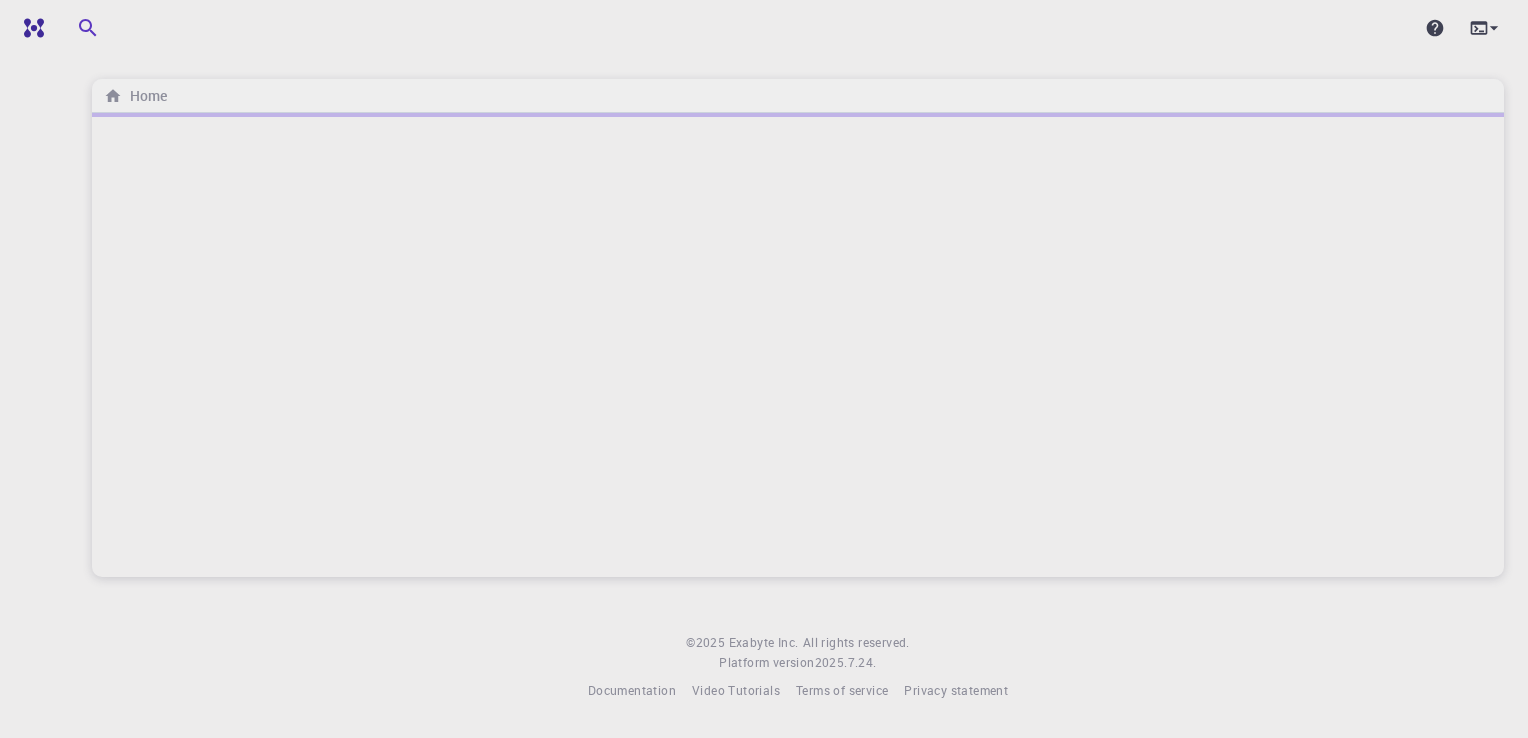 scroll, scrollTop: 0, scrollLeft: 0, axis: both 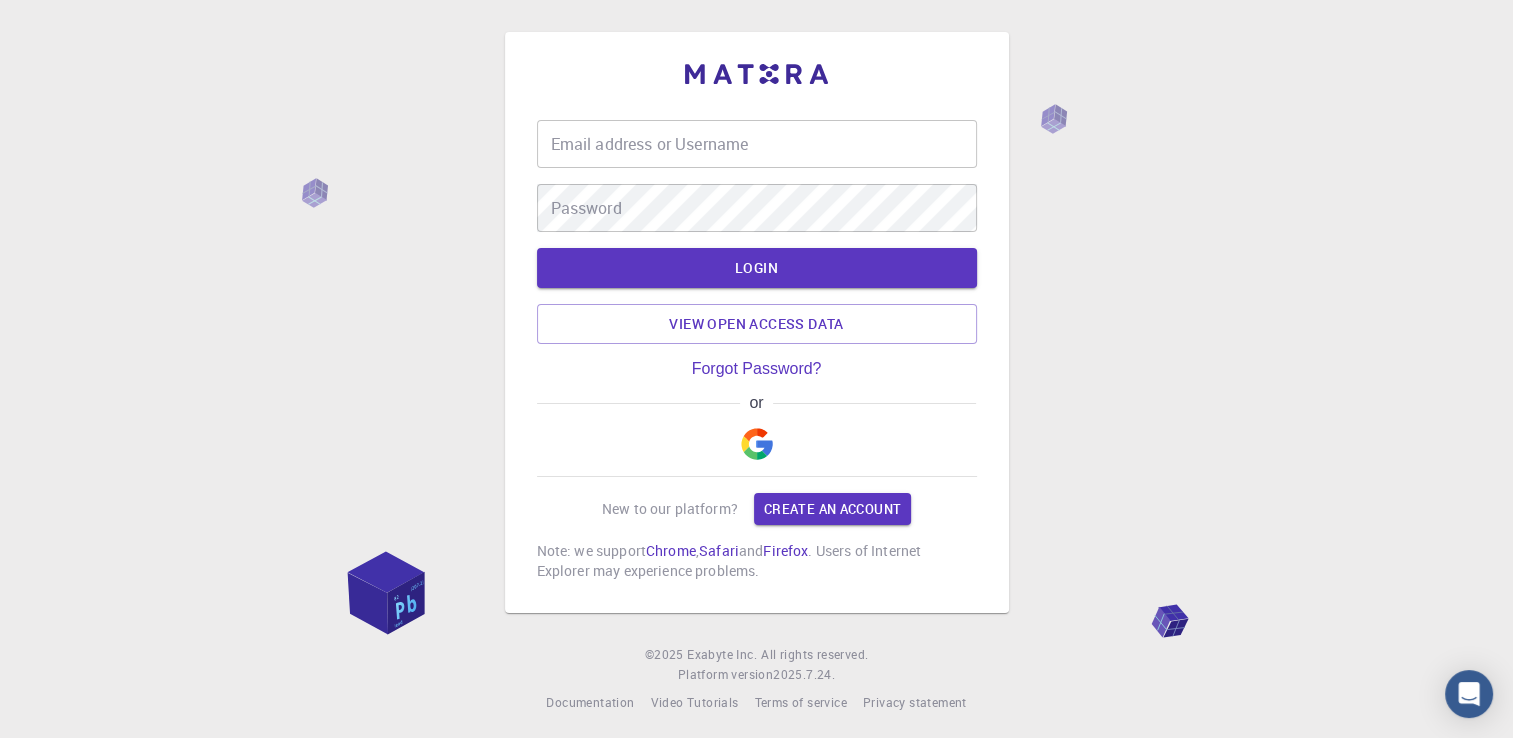 type on "[USERNAME]@[DOMAIN]" 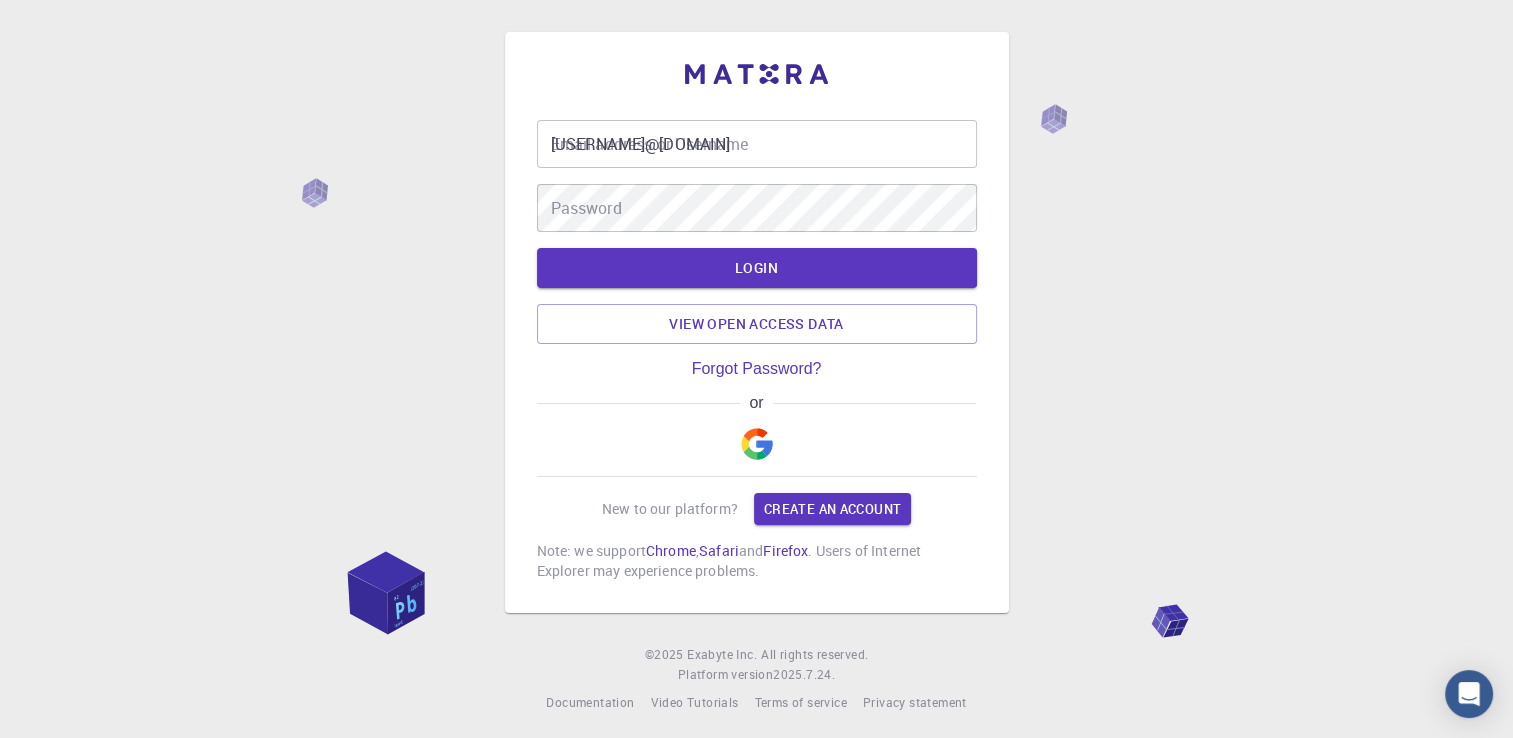 click on "[USERNAME]@[DOMAIN]" at bounding box center [757, 144] 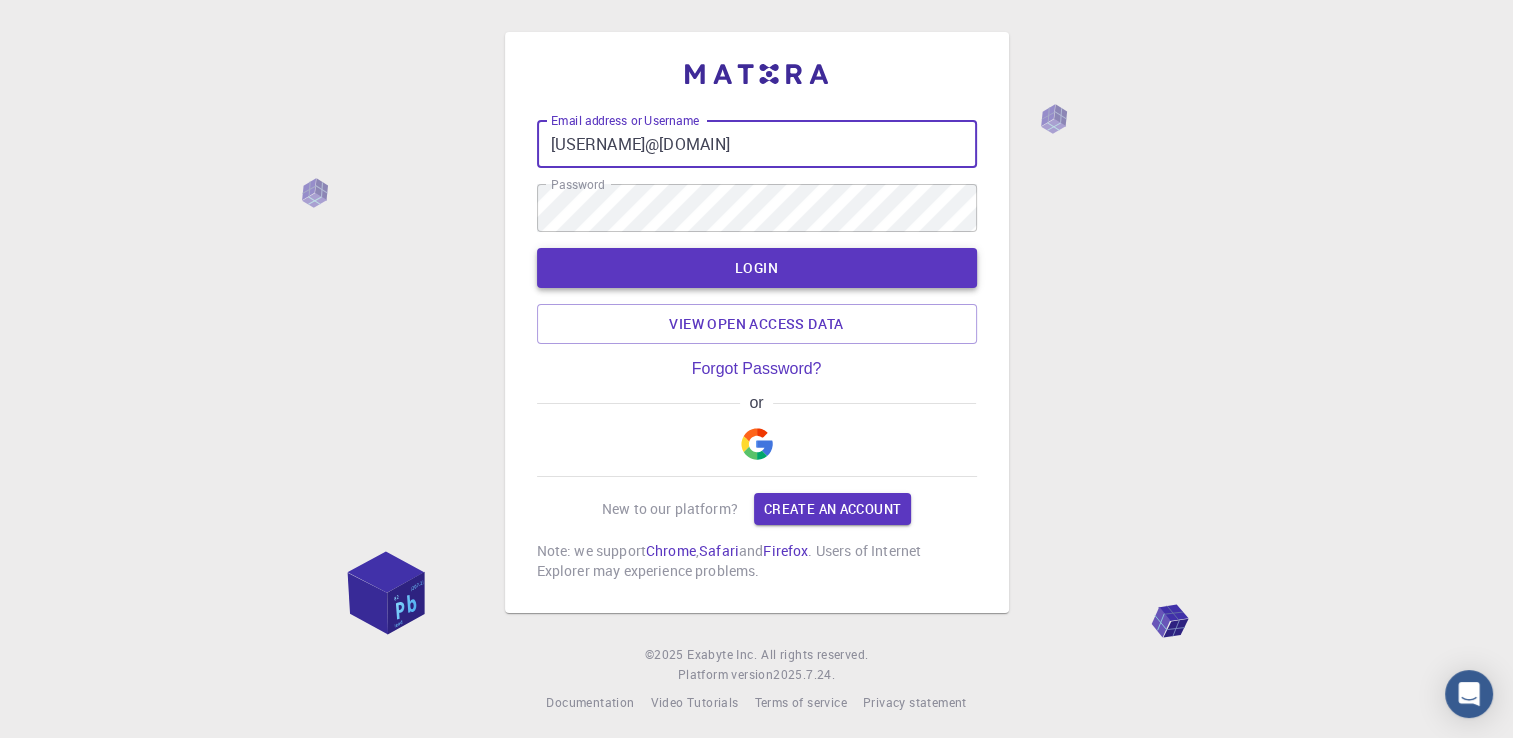 click on "LOGIN" at bounding box center [757, 268] 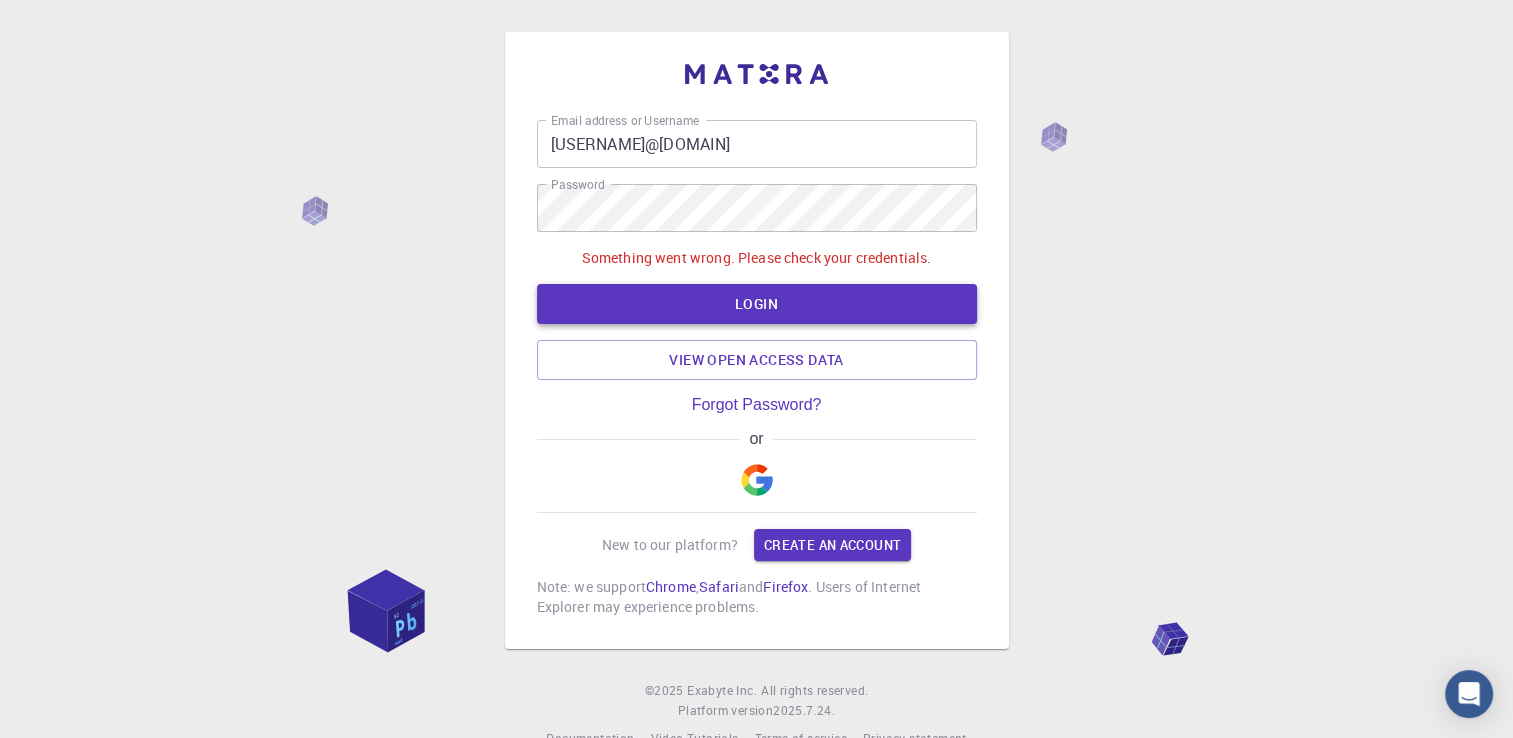 click on "LOGIN" at bounding box center (757, 304) 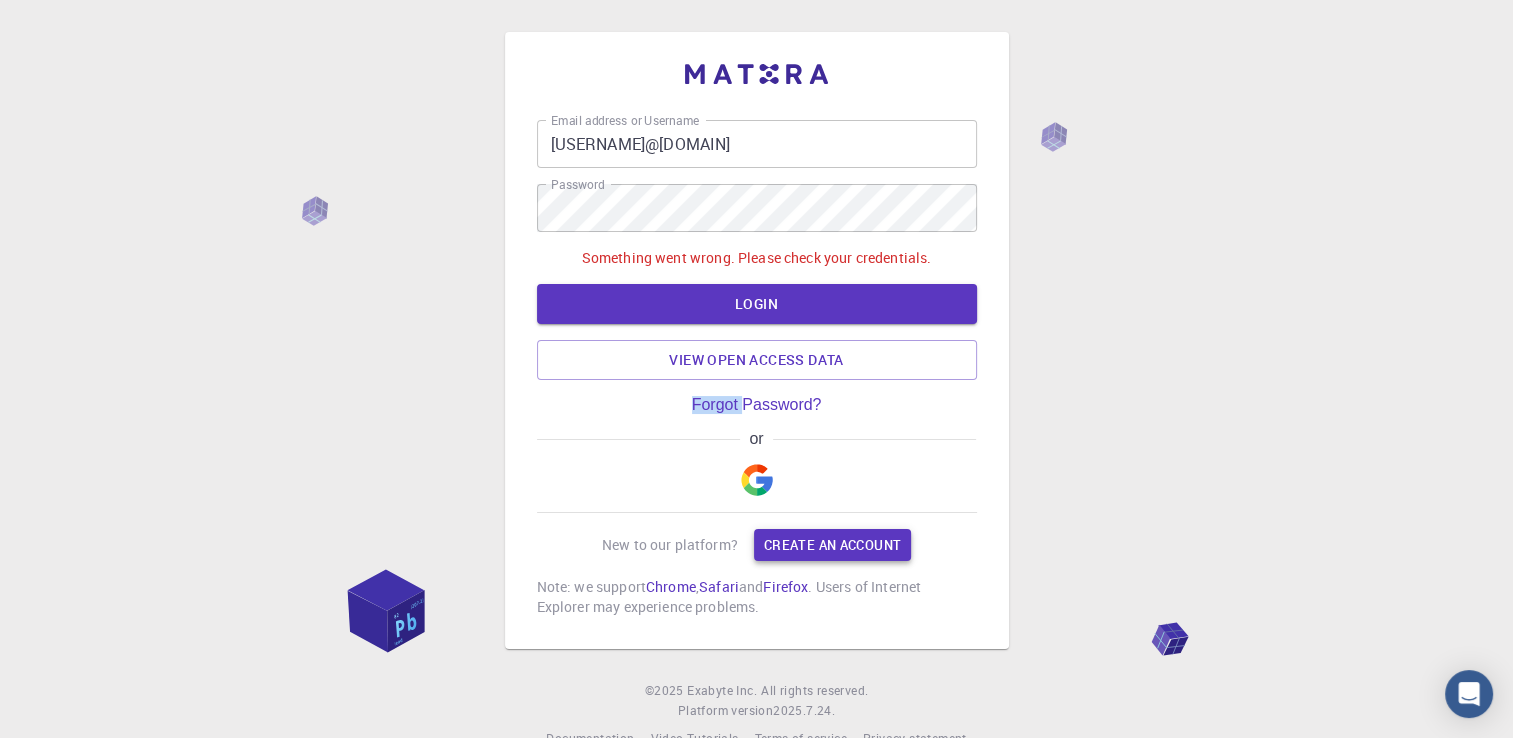 click on "Create an account" at bounding box center [832, 545] 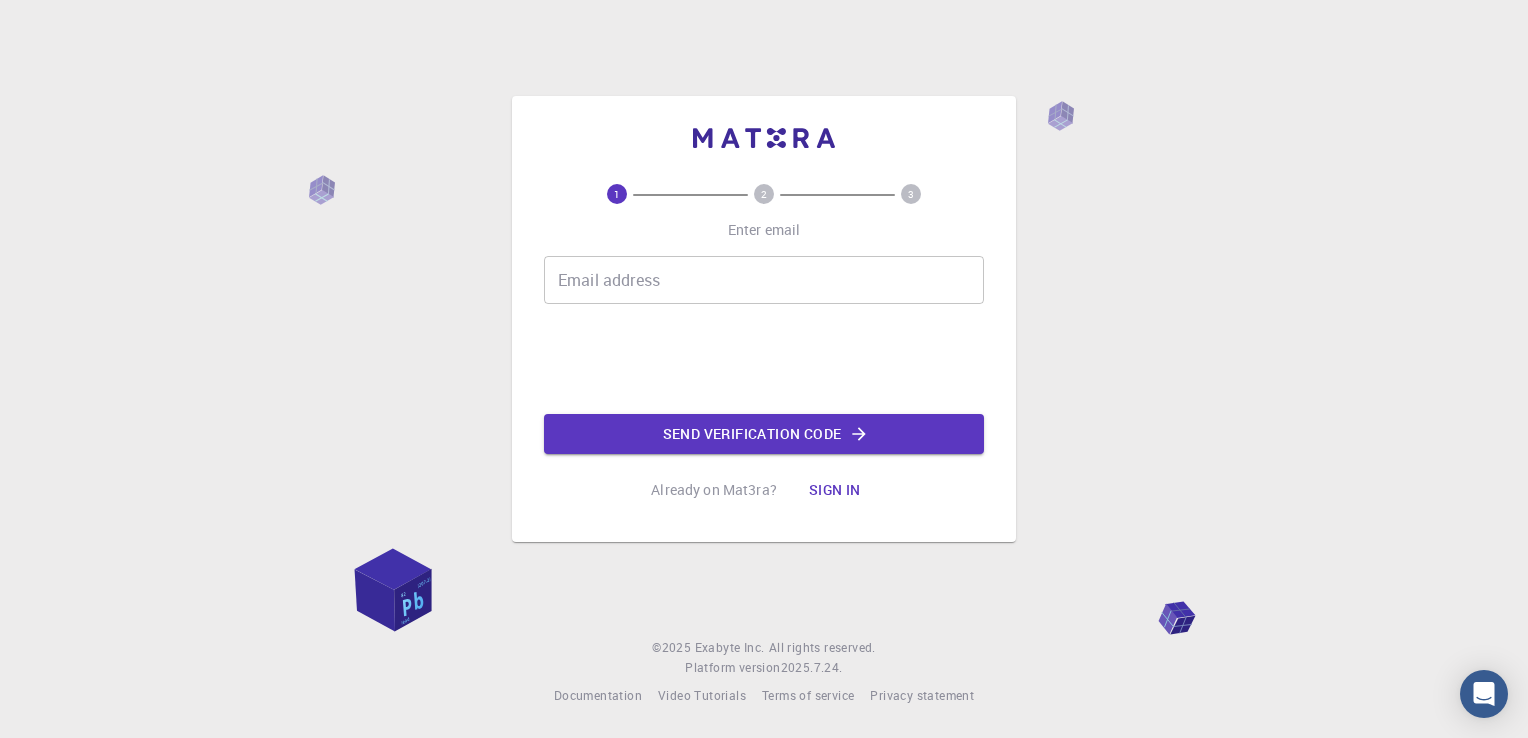 click on "Email address Email address" at bounding box center (764, 280) 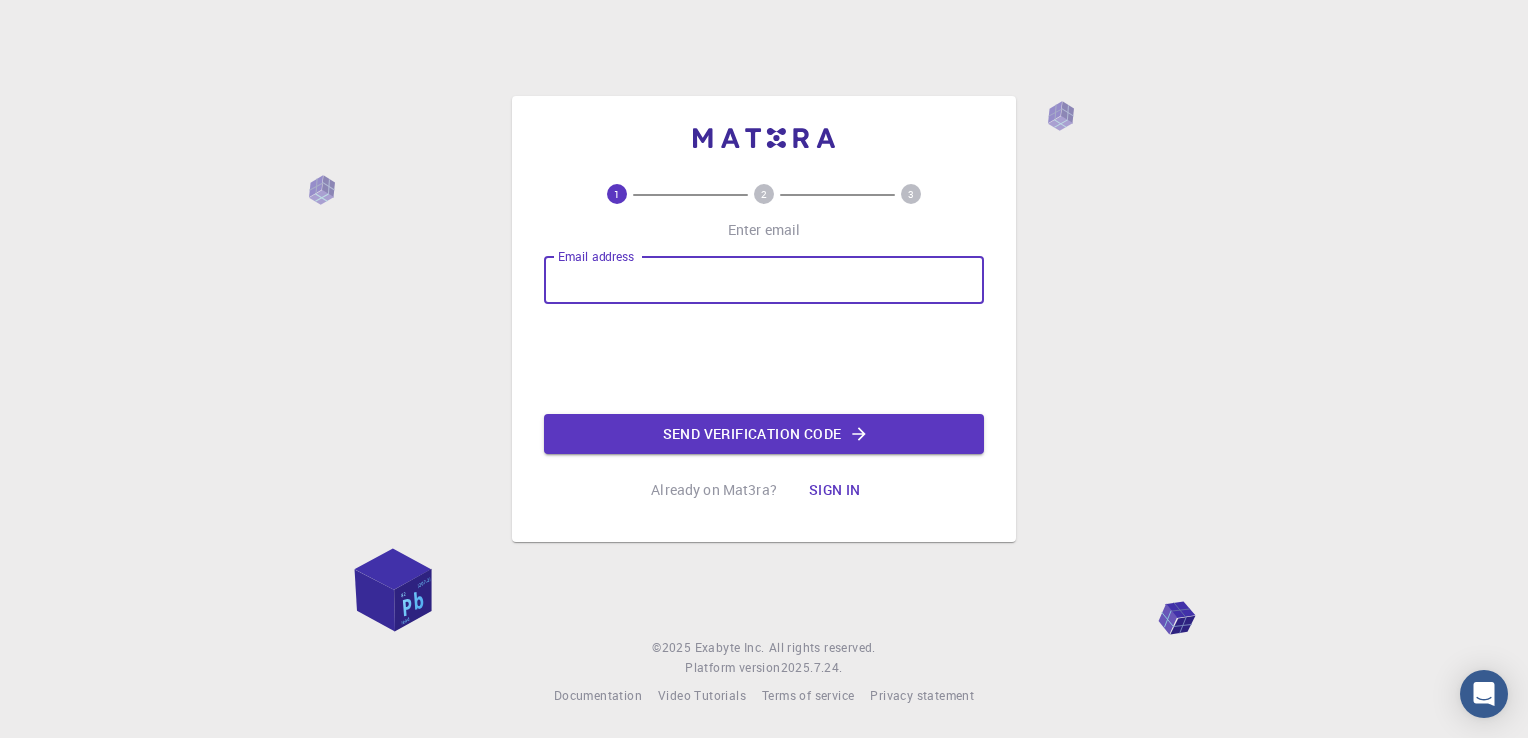 type on "[USERNAME]@[DOMAIN].com" 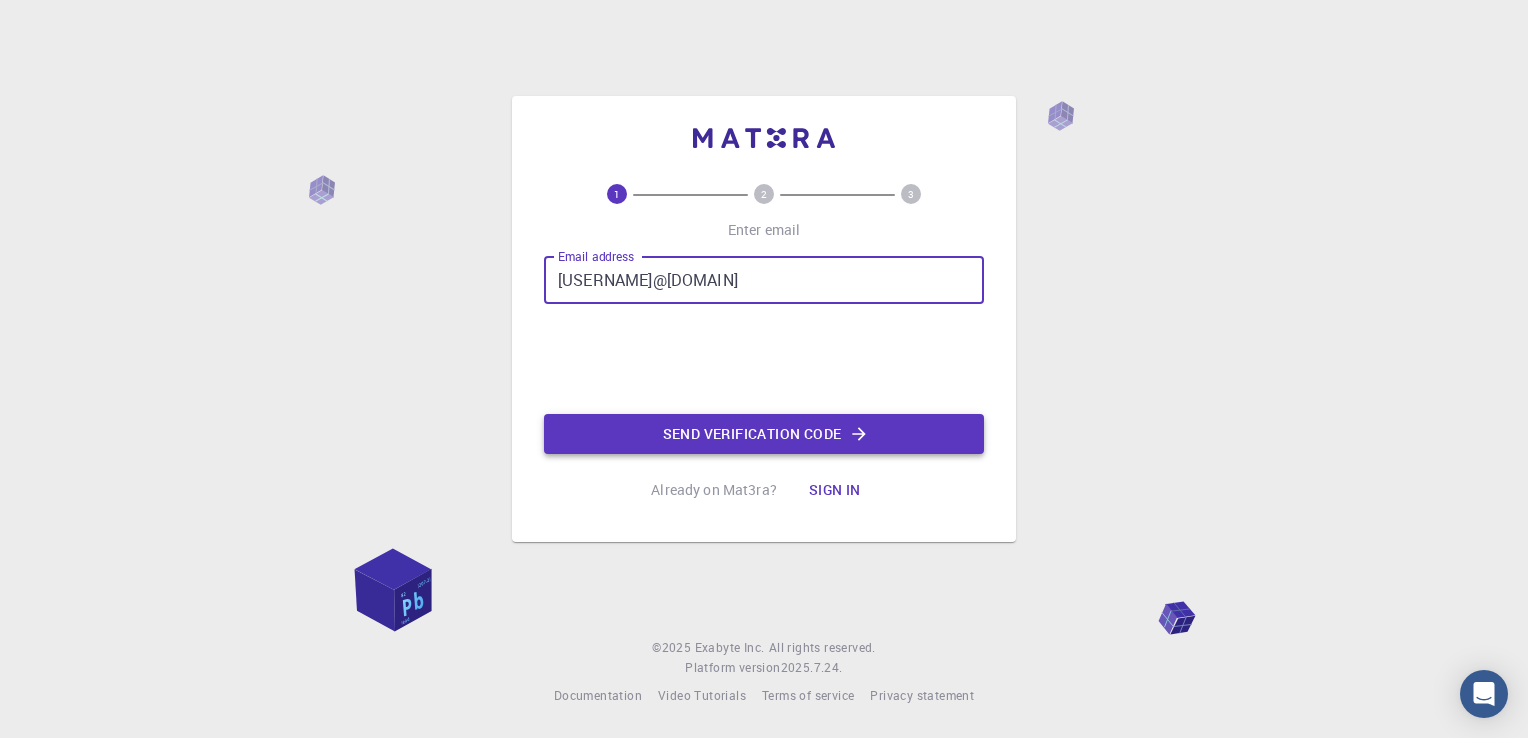click on "Send verification code" 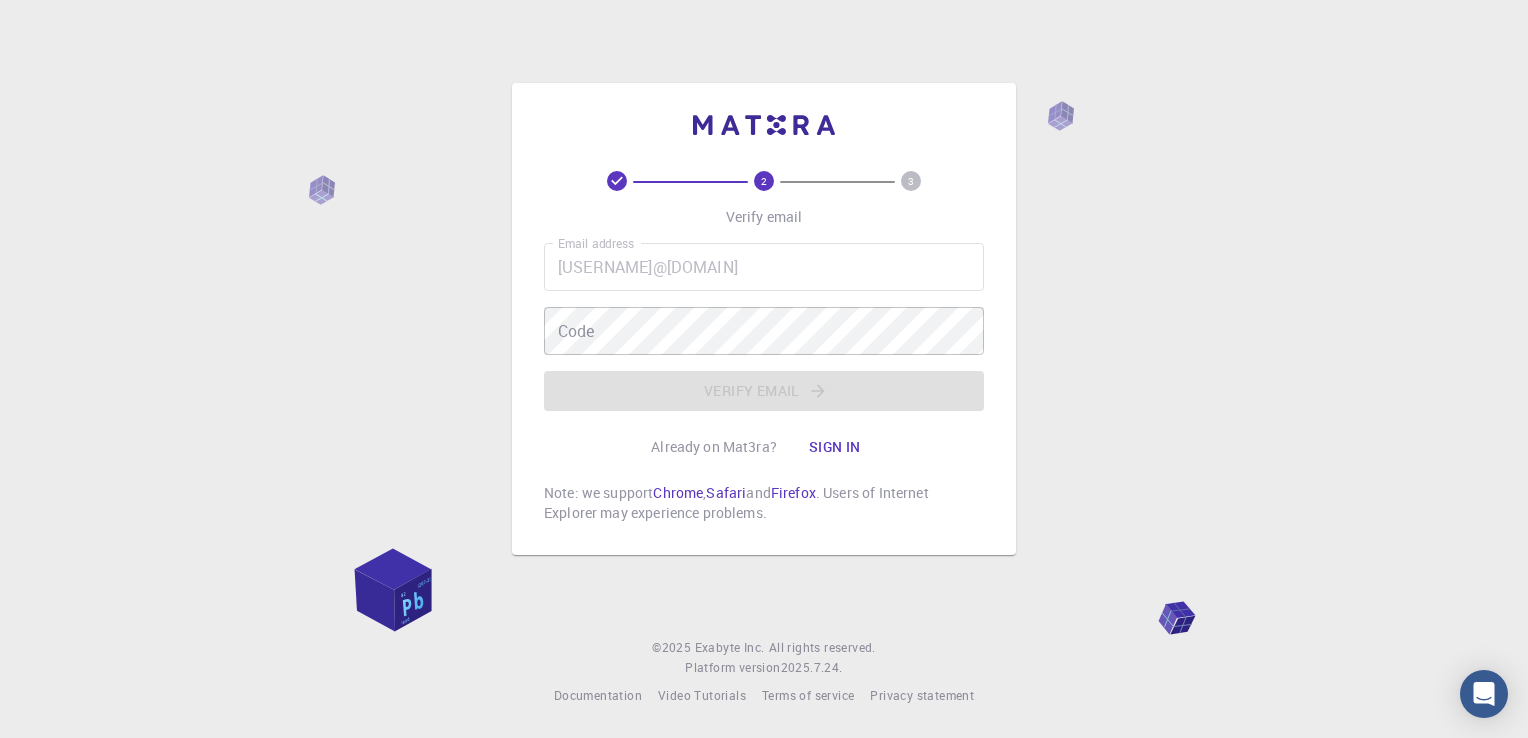 click on "Sign in" at bounding box center (835, 447) 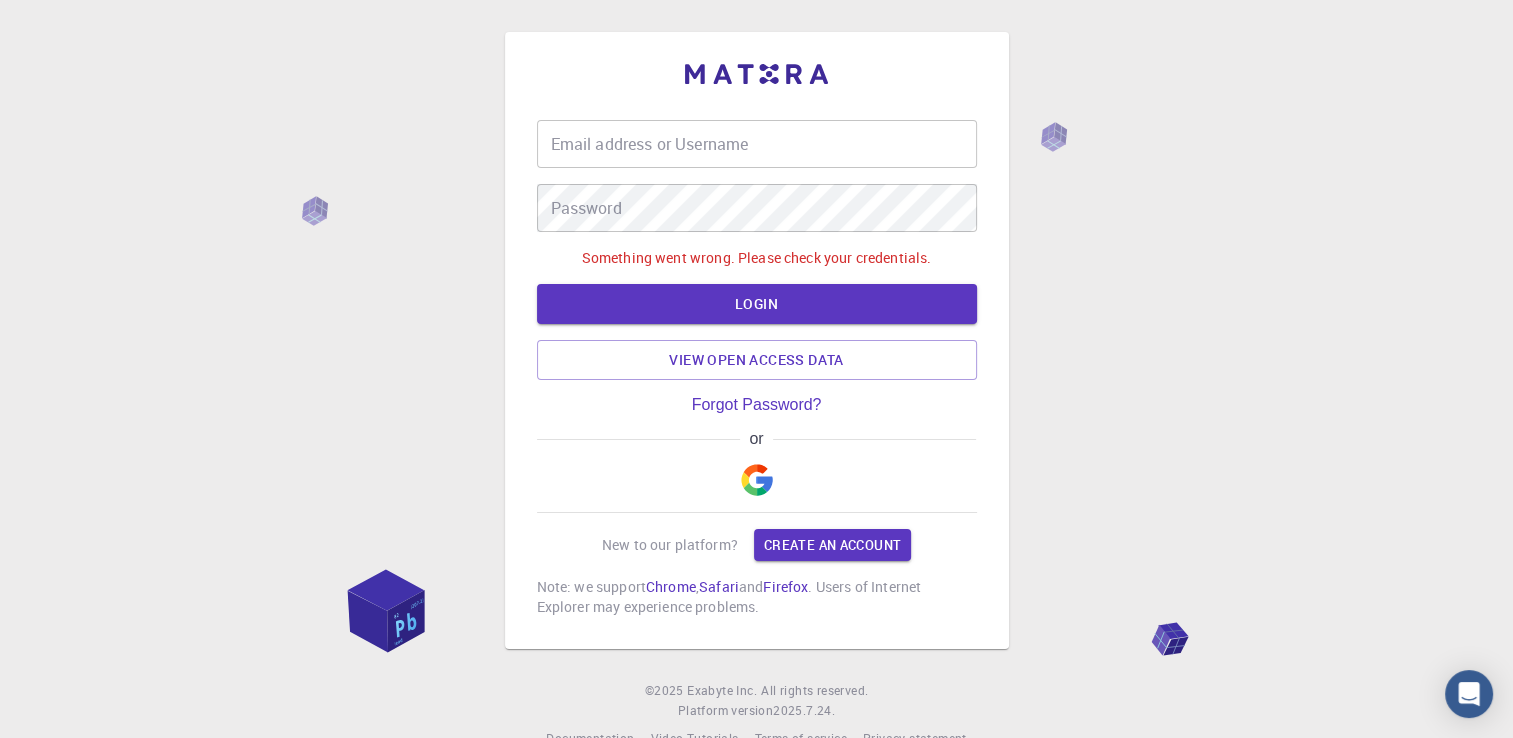 type on "[USERNAME]@[DOMAIN].com" 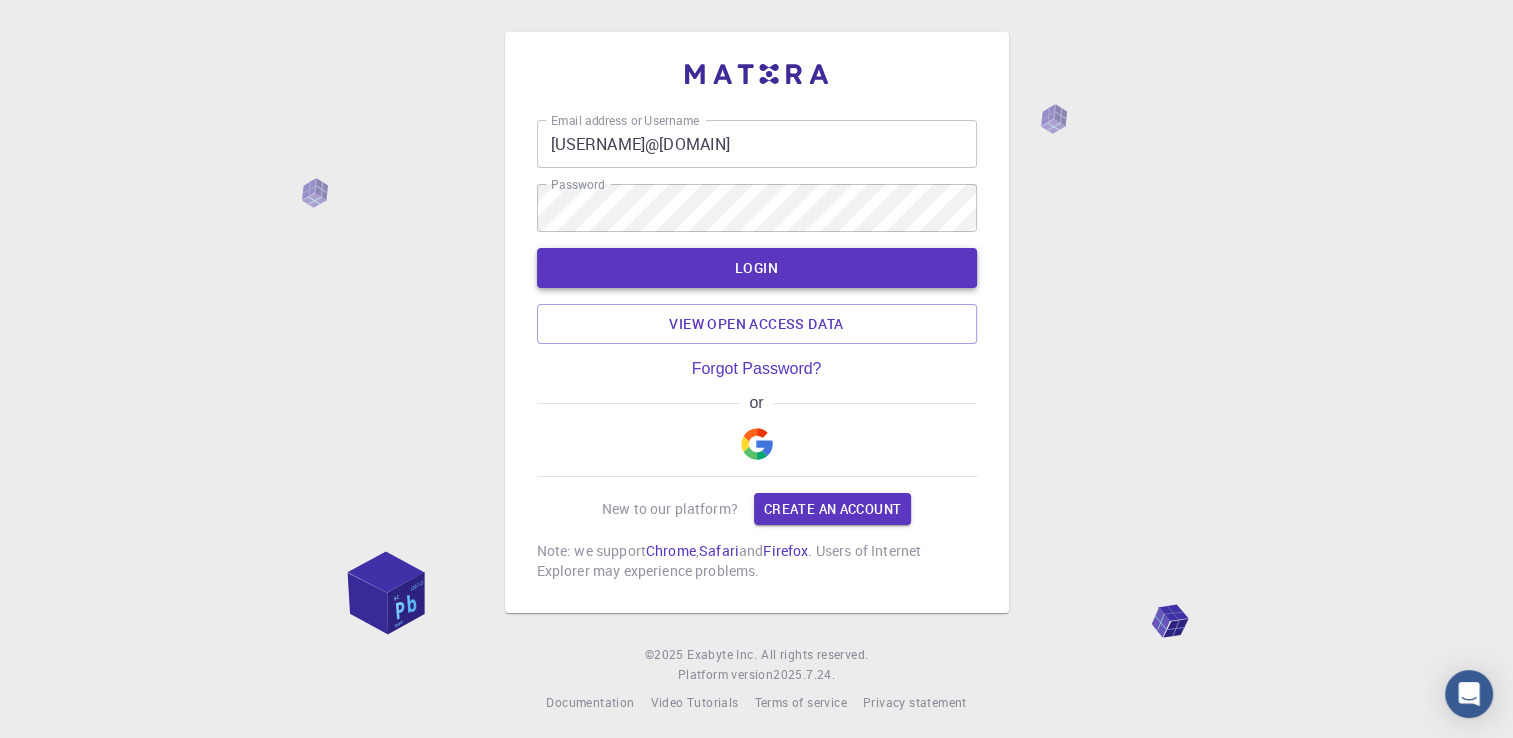 click on "LOGIN" at bounding box center [757, 268] 